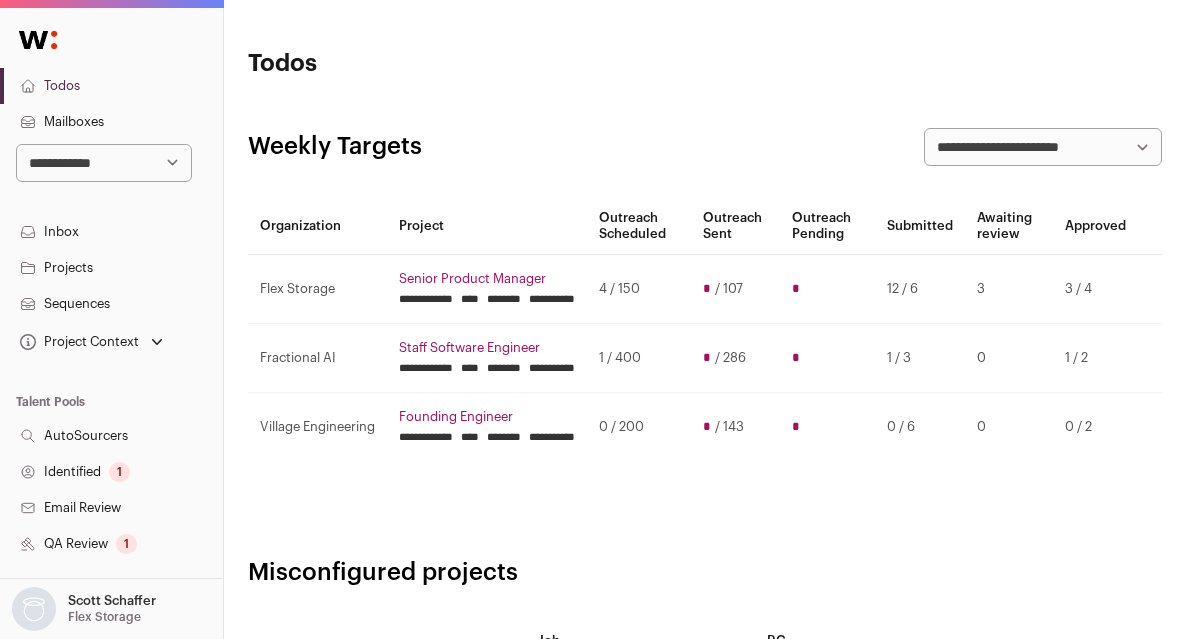 scroll, scrollTop: 0, scrollLeft: 0, axis: both 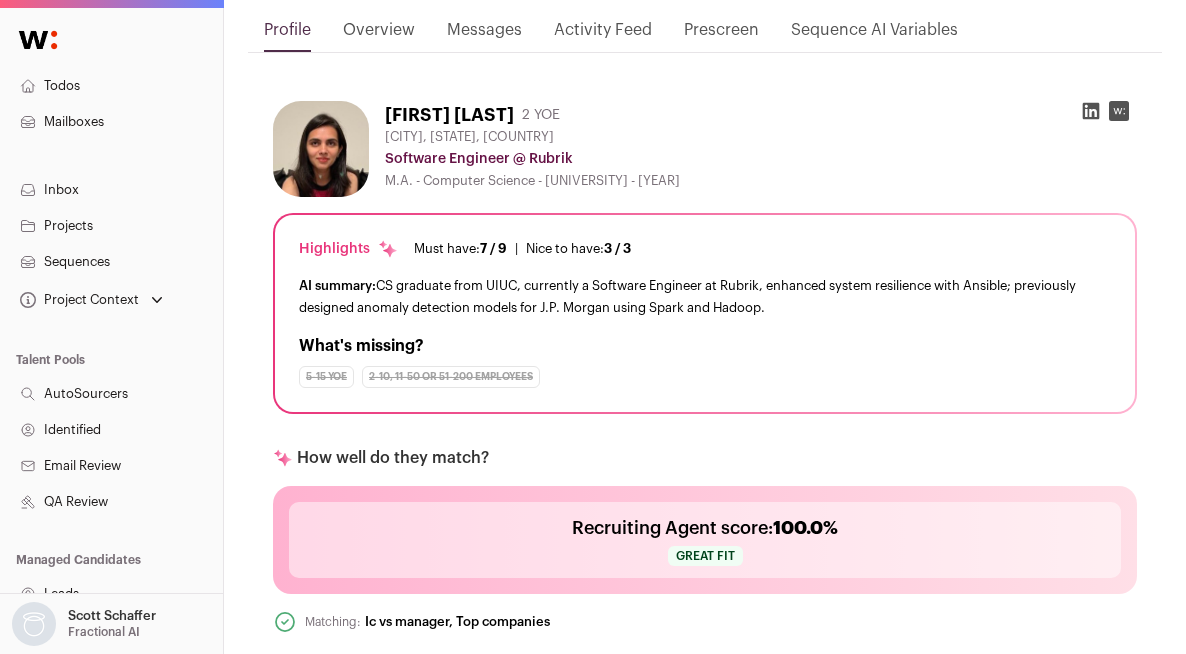 click on "AI summary:  CS graduate from UIUC, currently a Software Engineer at Rubrik, enhanced system resilience with Ansible; previously designed anomaly detection models for J.P. Morgan using Spark and Hadoop." at bounding box center [705, 296] 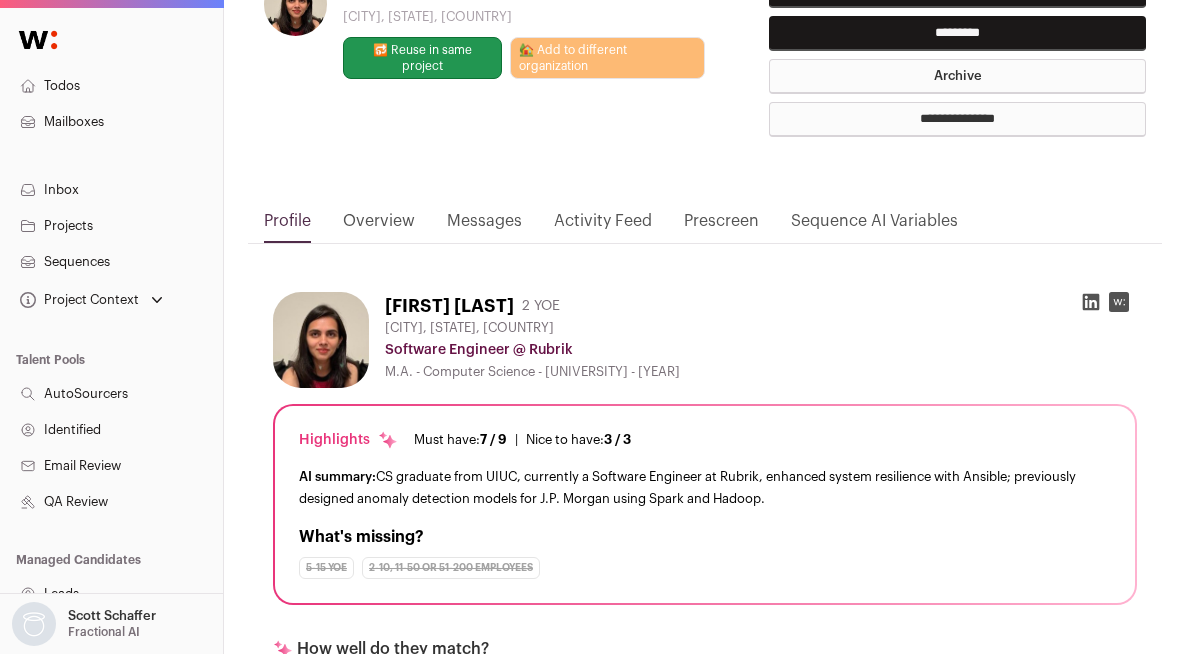 scroll, scrollTop: 0, scrollLeft: 0, axis: both 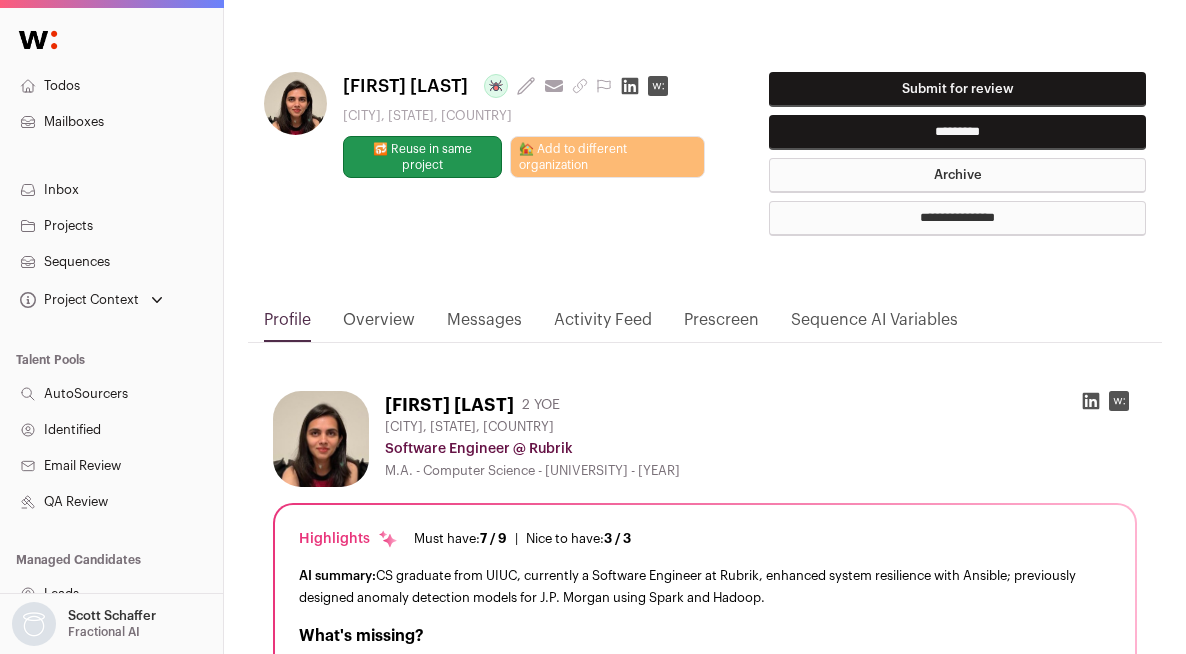 click on "**********" at bounding box center (705, 1480) 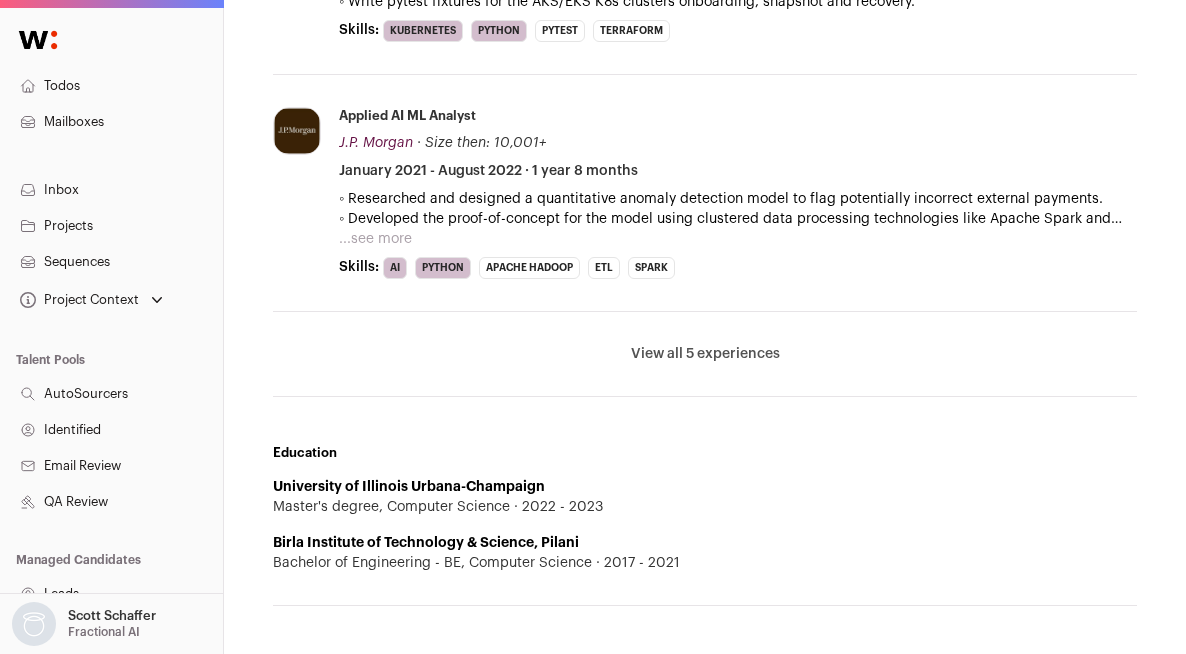 scroll, scrollTop: 1398, scrollLeft: 0, axis: vertical 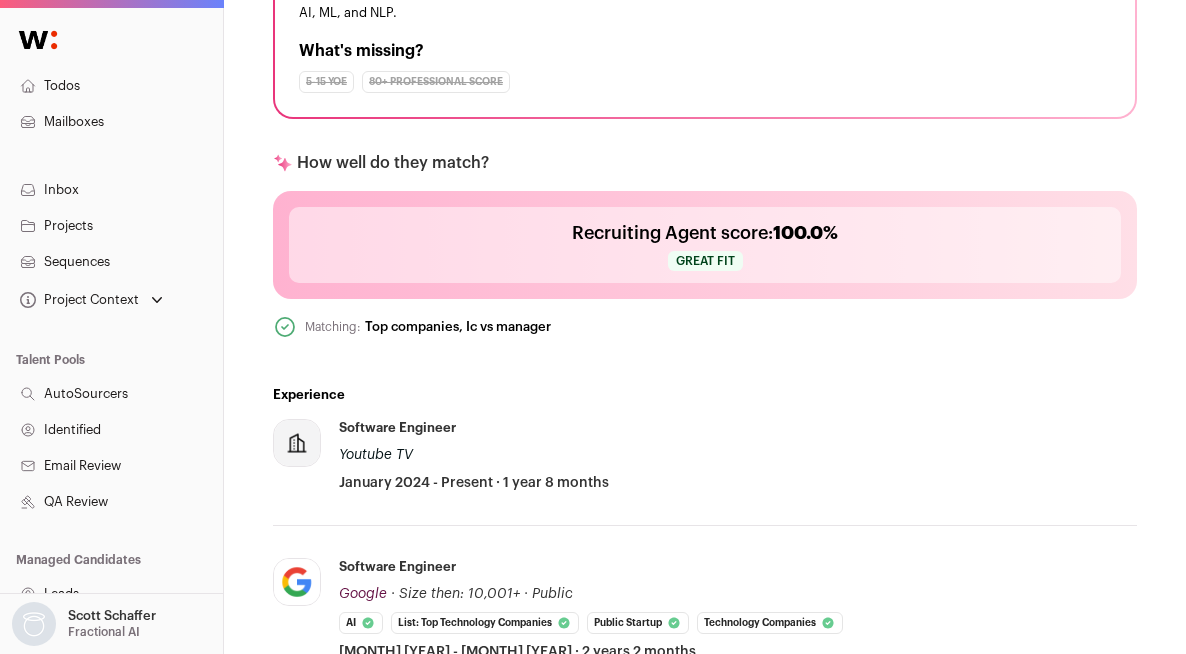 click on "How well do they match?
Recruiting Agent score:
100.0%
Great fit
Expand matching rules.
Matching:
Top companies, Ic vs manager
Top companies
The candidate worked at Google, which is tagged as 'Top Tech' and 'IPO', within the past 8 years.
Ic vs manager
The candidate's current and recent roles are 'Software Engineer', which are individual contributor positions." at bounding box center [705, 237] 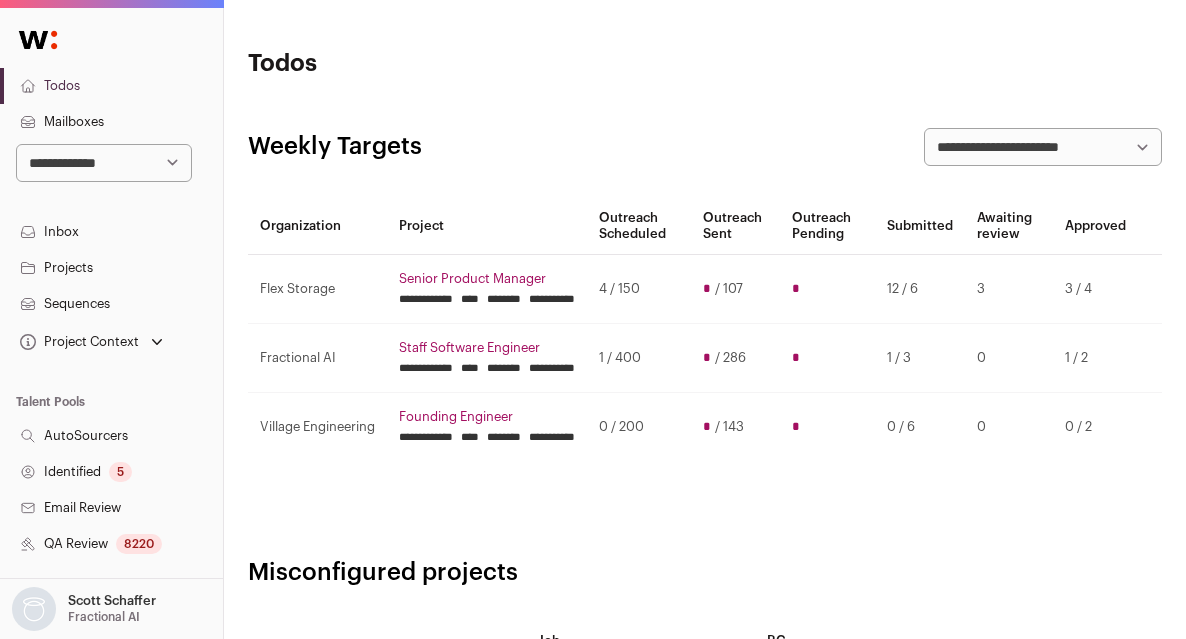 scroll, scrollTop: 0, scrollLeft: 0, axis: both 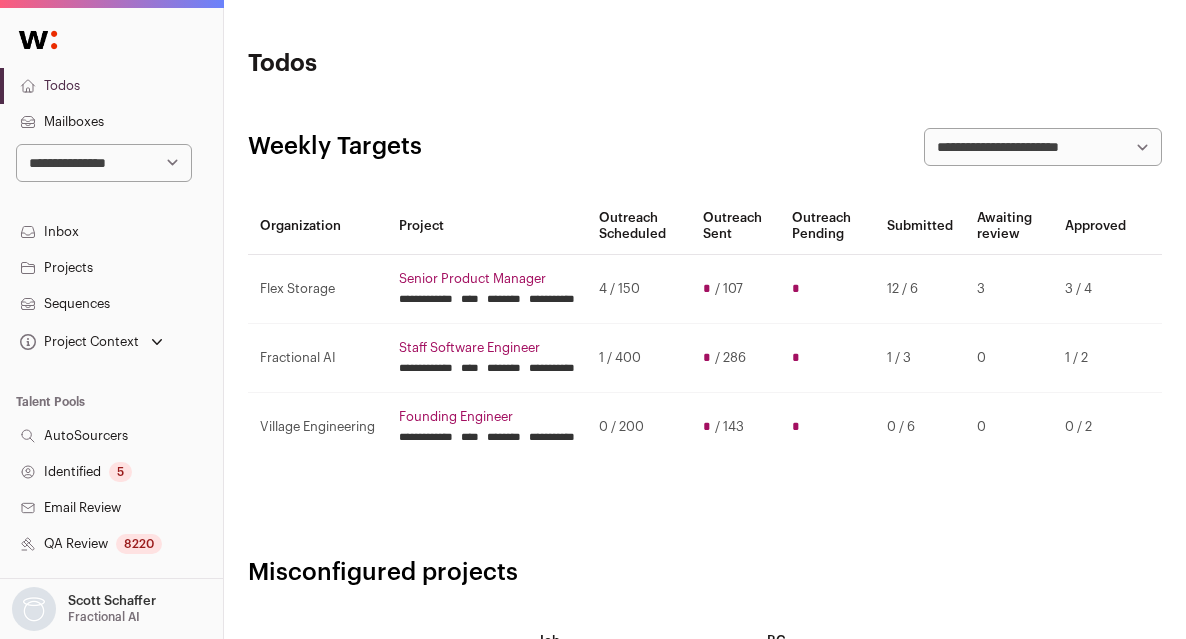 click on "**********" at bounding box center [705, 476] 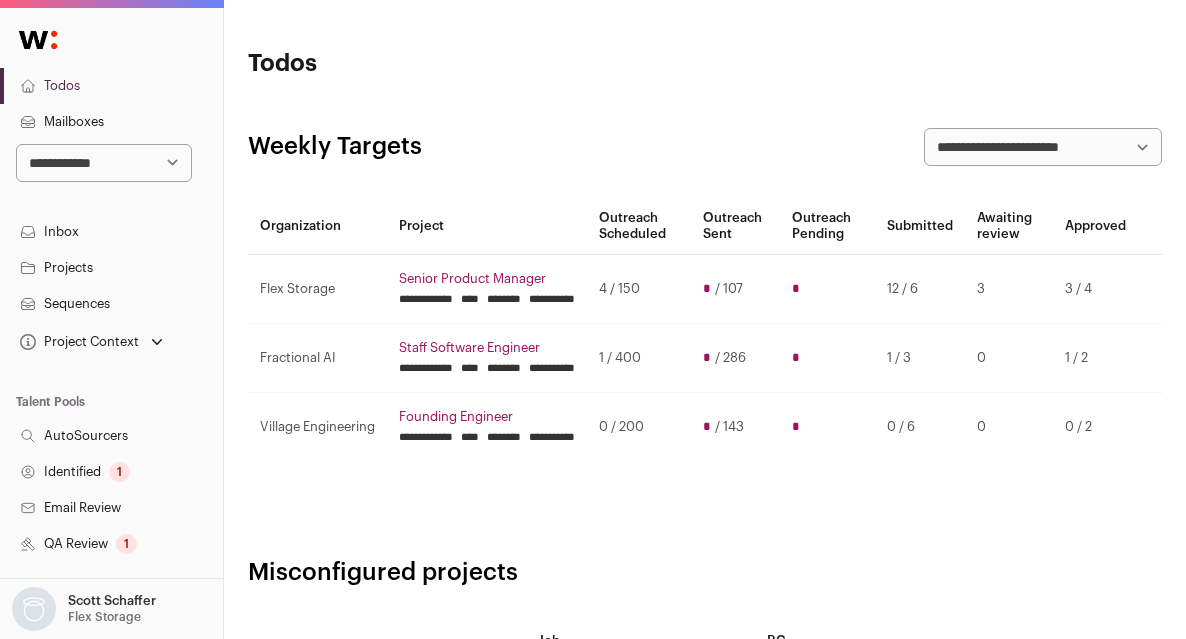 scroll, scrollTop: 0, scrollLeft: 0, axis: both 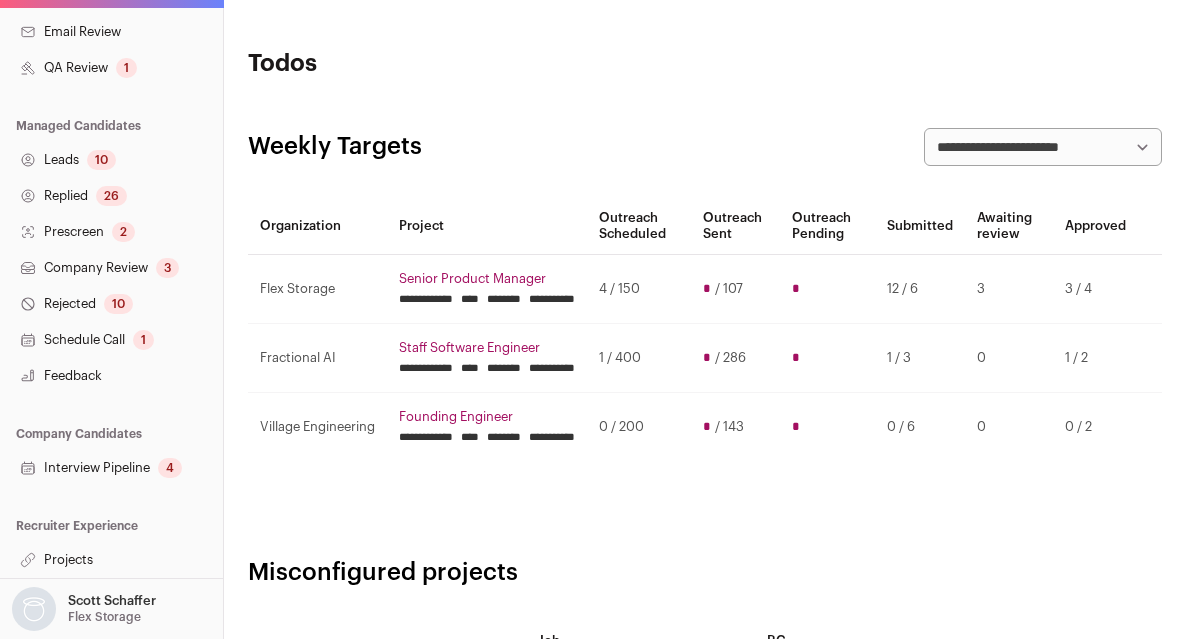click on "Interview Pipeline
4" at bounding box center (111, 468) 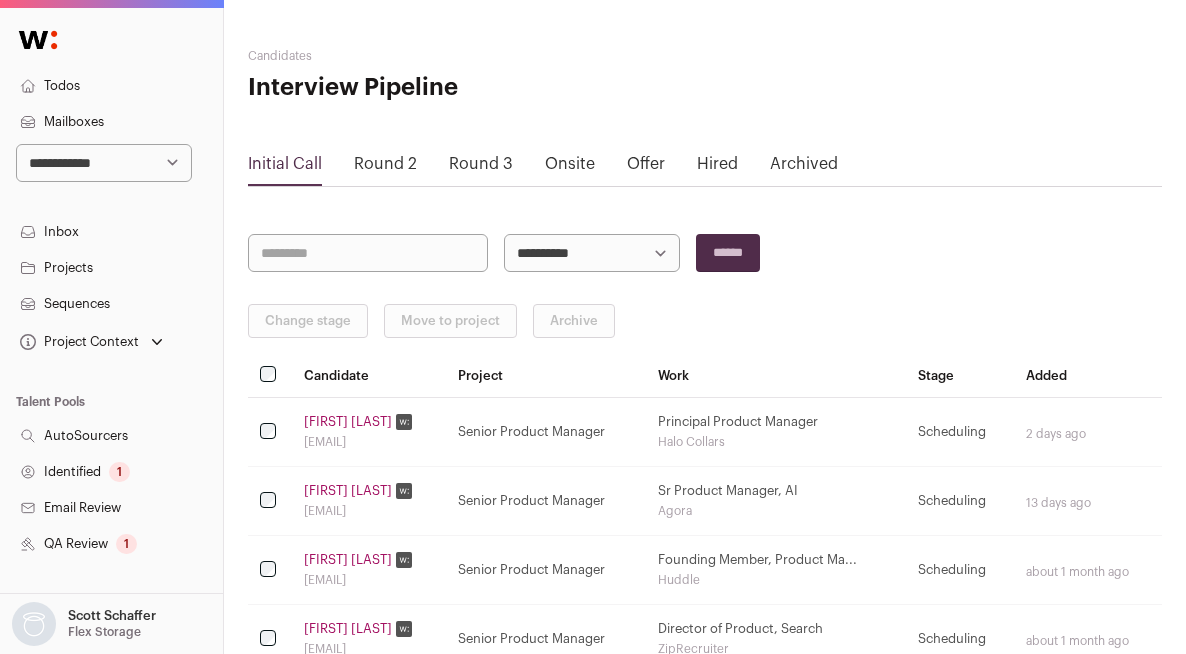 click on "Onsite" at bounding box center [570, 169] 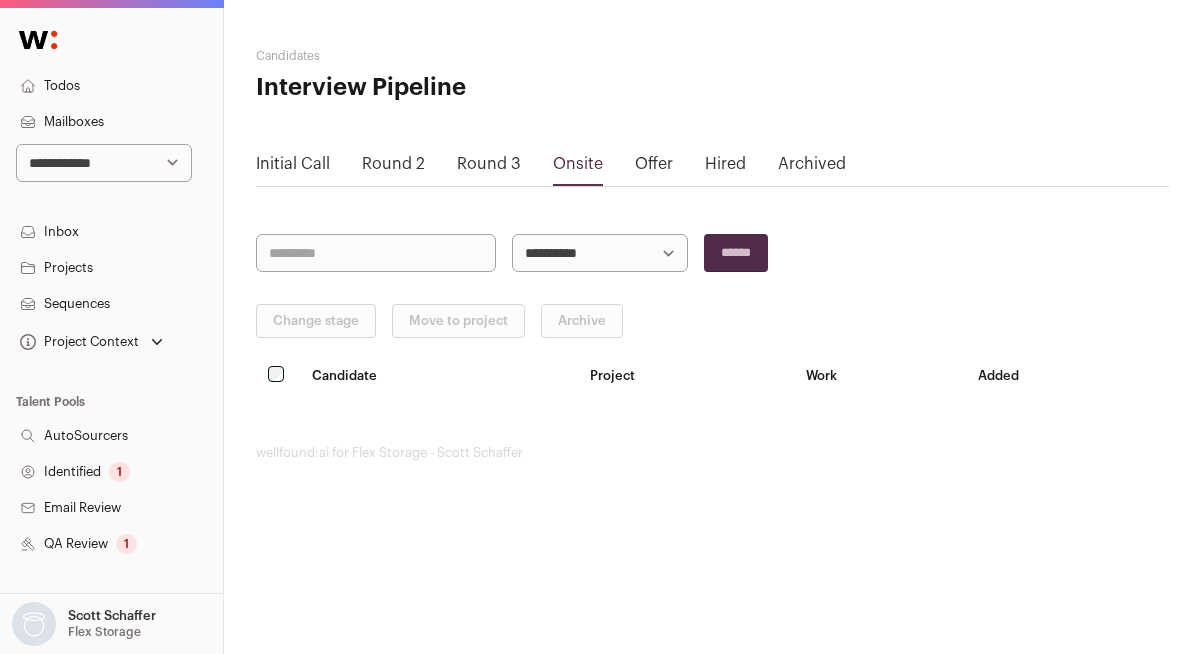 click on "**********" at bounding box center [600, 253] 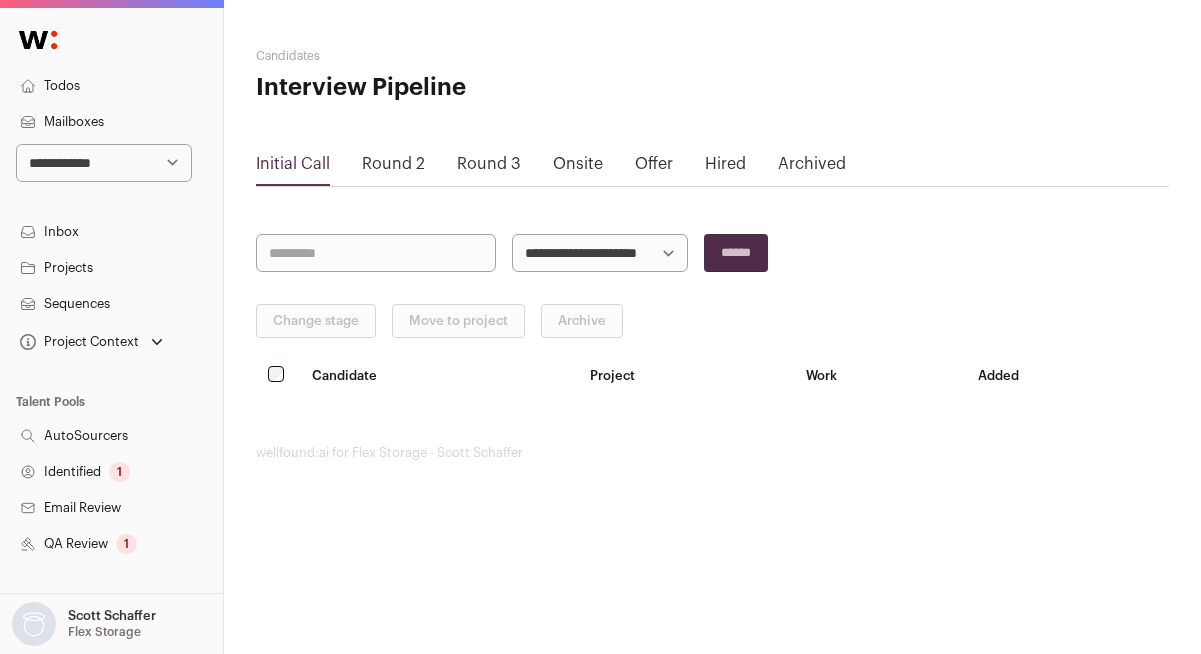 click on "Round 3" at bounding box center (489, 164) 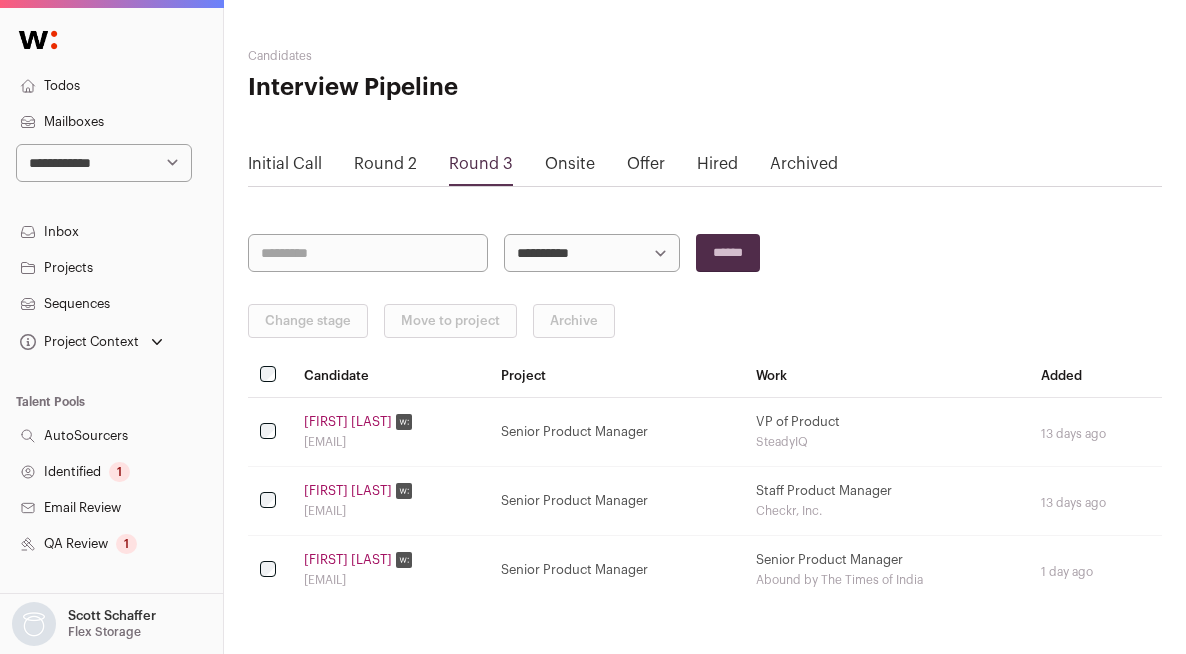 click on "******" at bounding box center (728, 253) 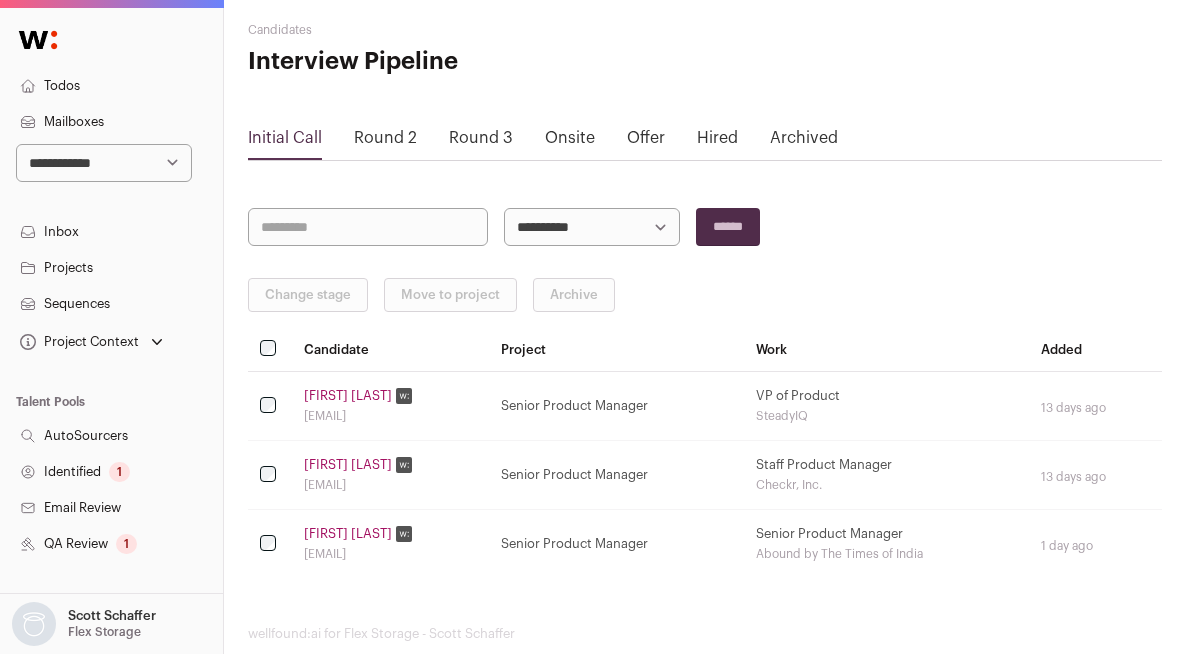 scroll, scrollTop: 62, scrollLeft: 0, axis: vertical 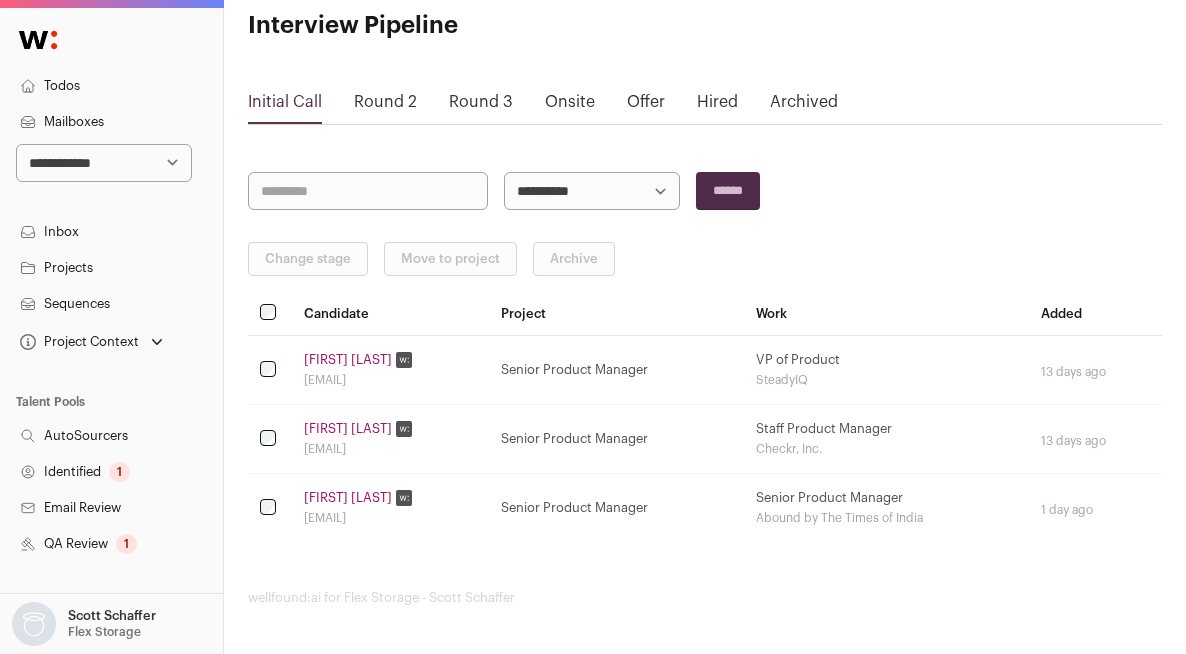 click on "Todos" at bounding box center (111, 86) 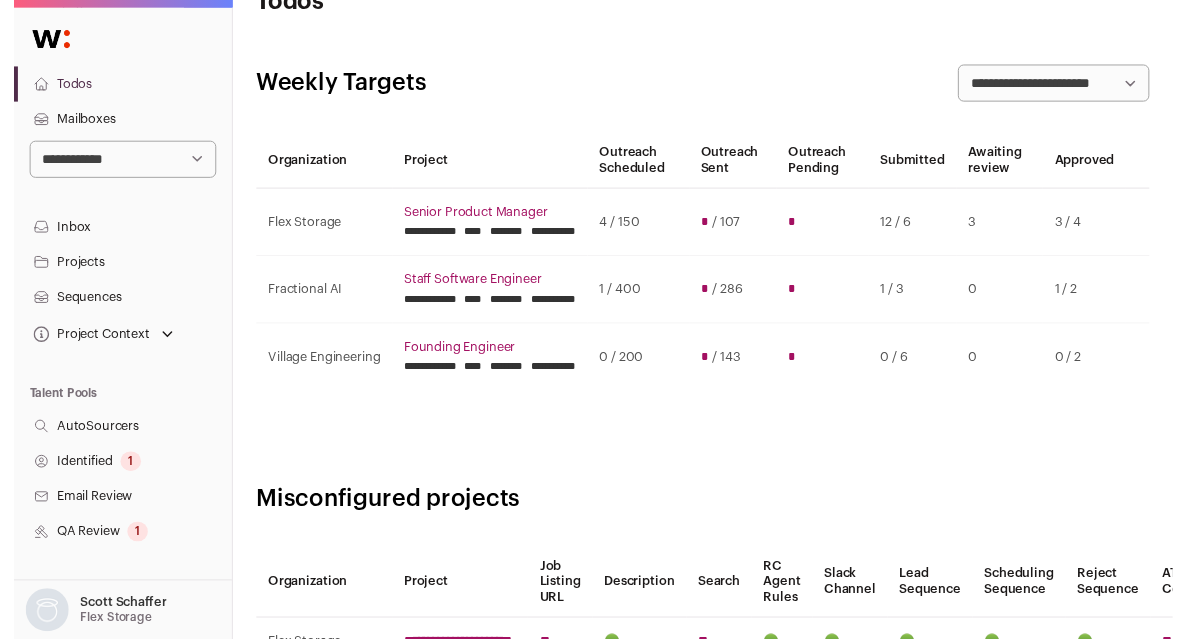 scroll, scrollTop: 0, scrollLeft: 0, axis: both 